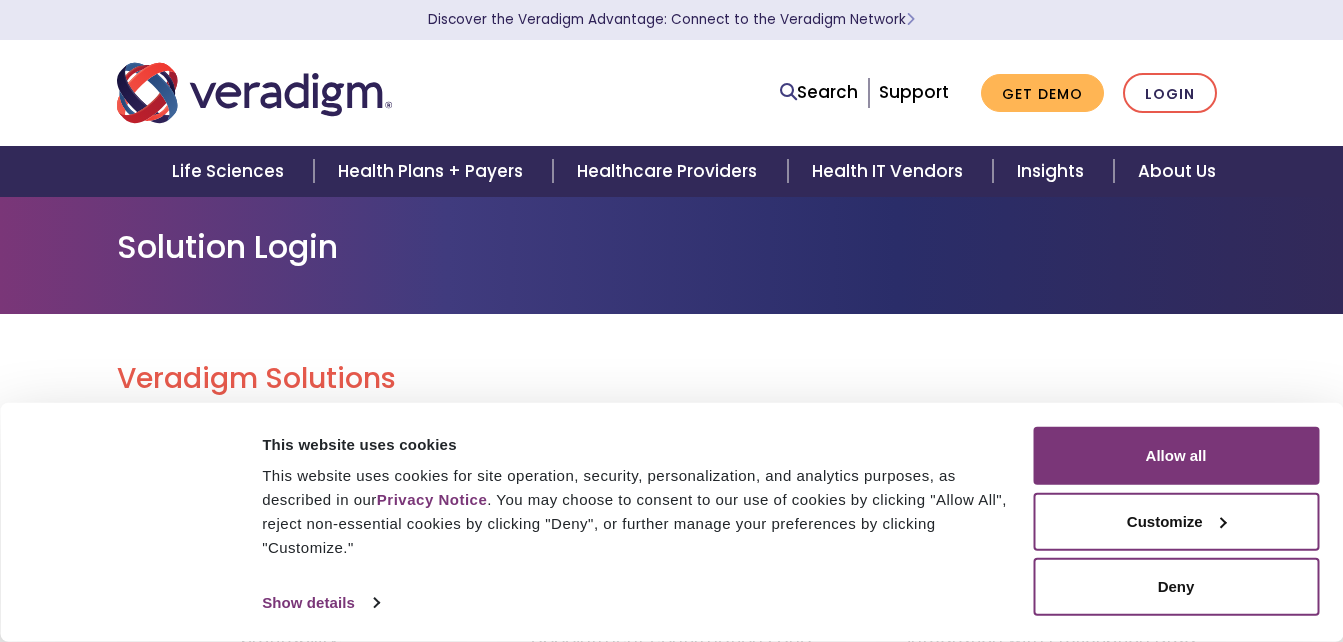 scroll, scrollTop: 0, scrollLeft: 0, axis: both 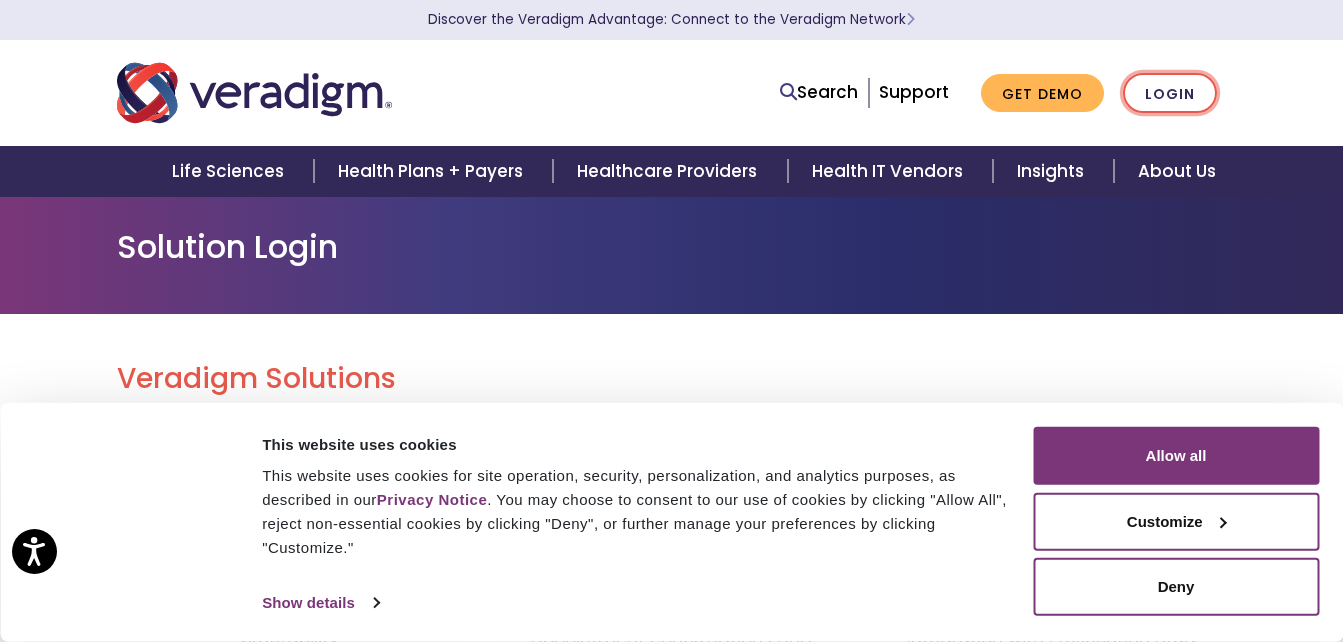 click on "Login" at bounding box center (1170, 93) 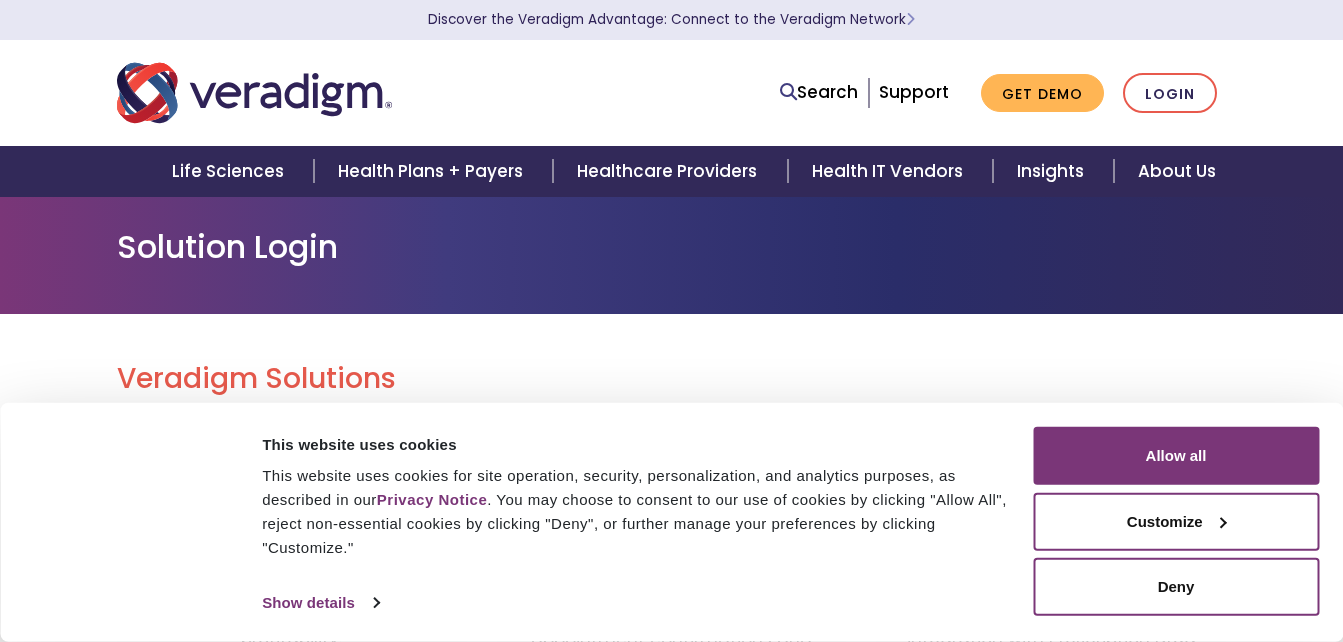 scroll, scrollTop: 0, scrollLeft: 0, axis: both 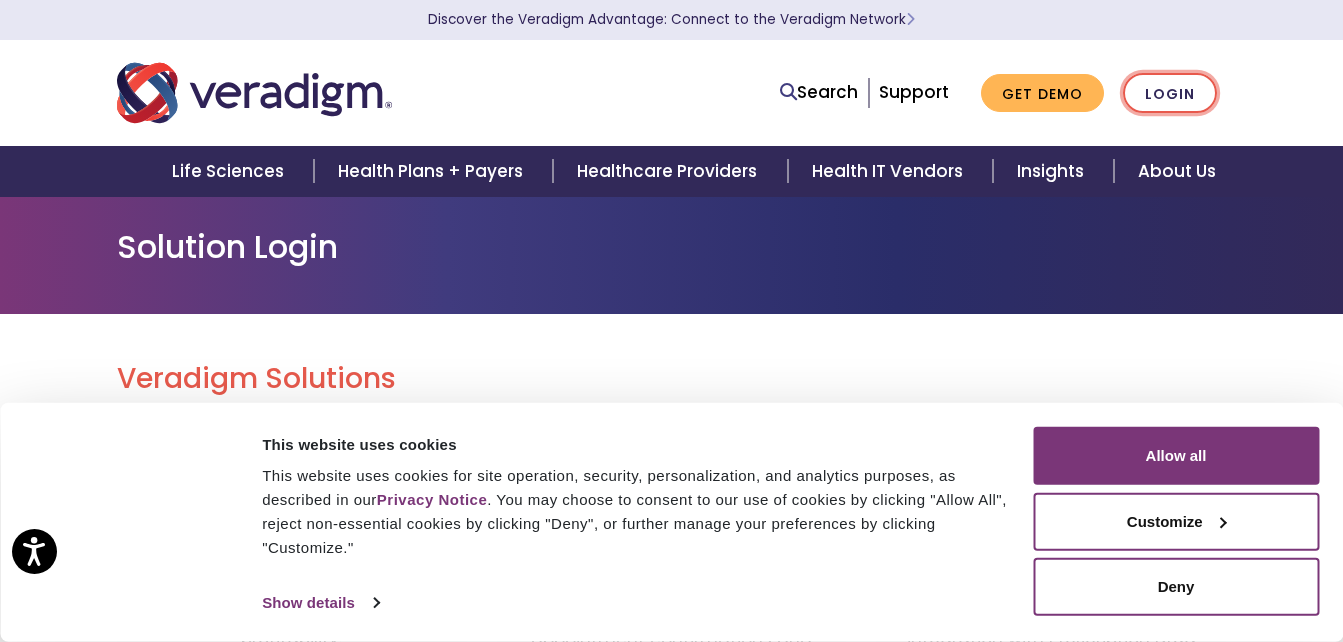 click on "Login" at bounding box center (1170, 93) 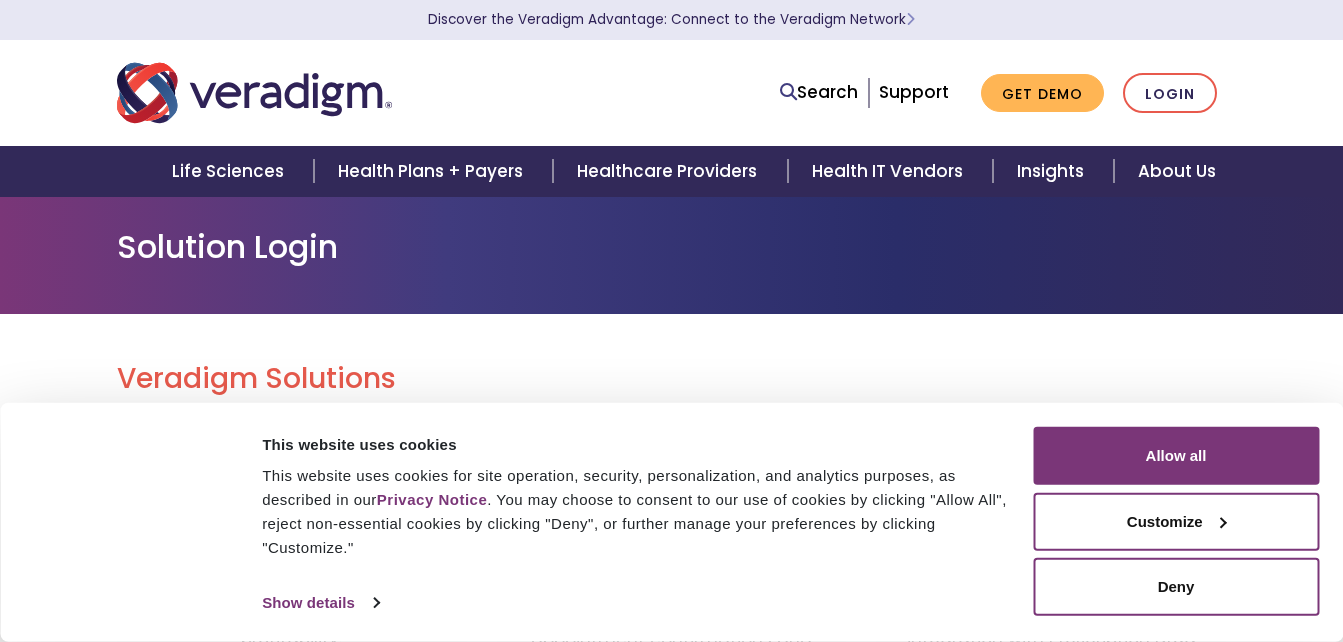 scroll, scrollTop: 0, scrollLeft: 0, axis: both 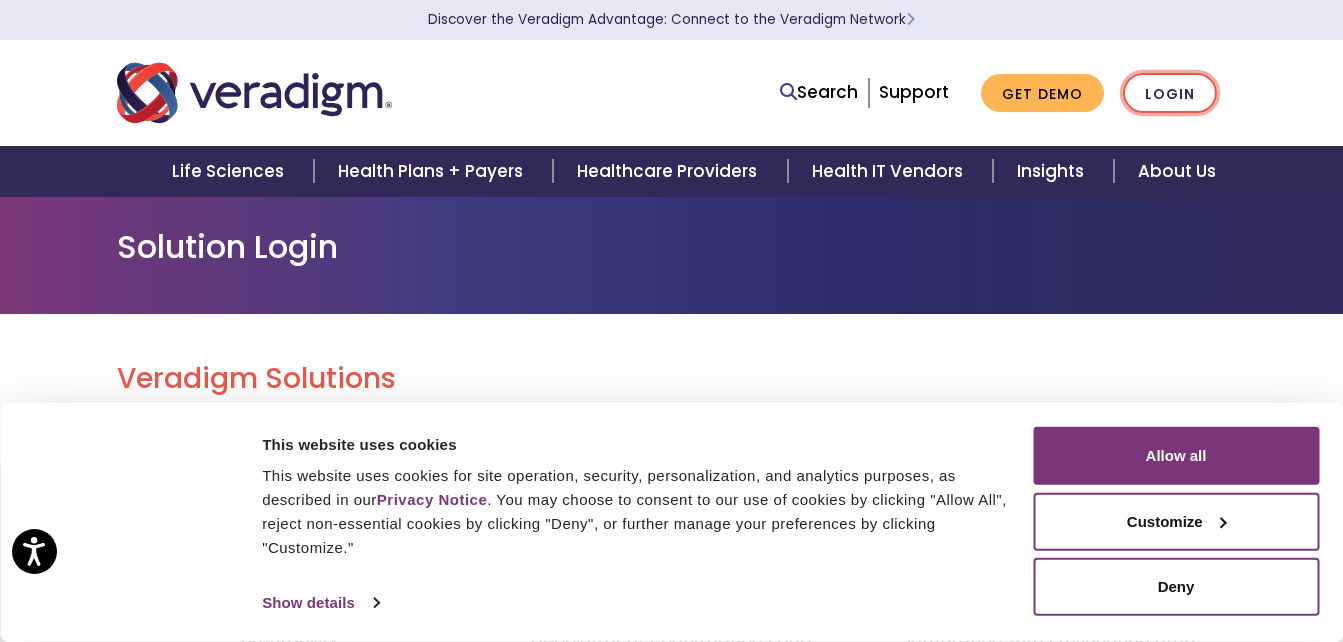 click on "Login" at bounding box center [1170, 93] 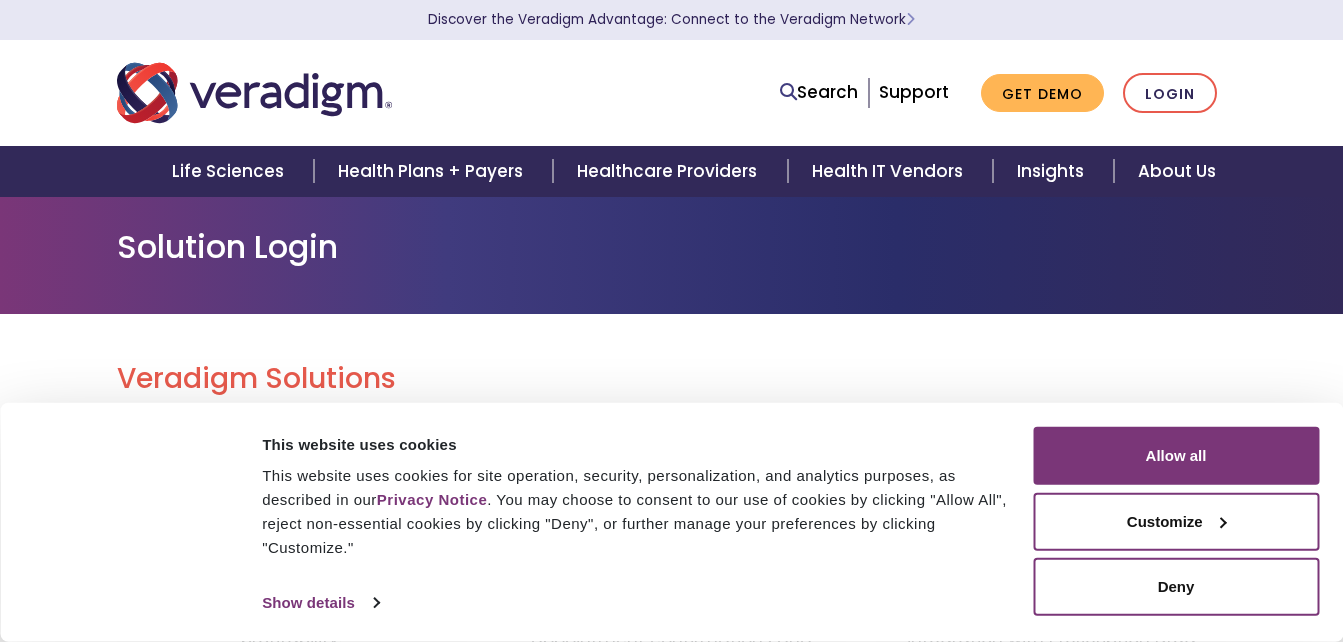 scroll, scrollTop: 0, scrollLeft: 0, axis: both 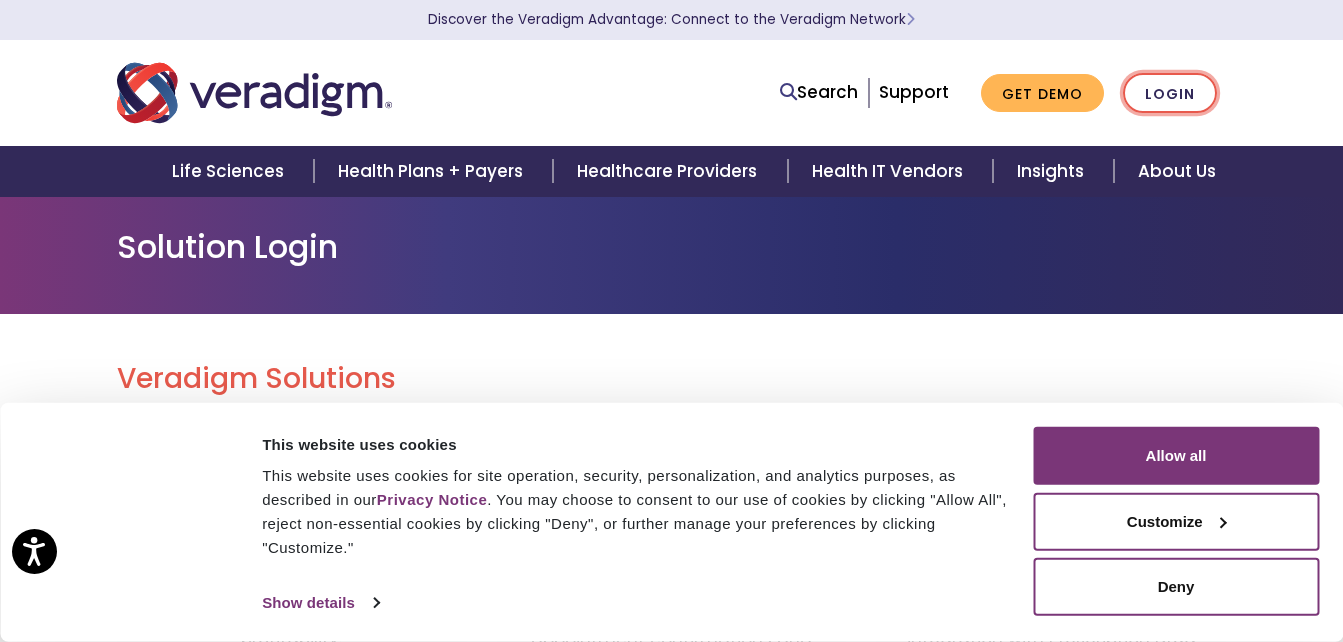 click on "Login" at bounding box center (1170, 93) 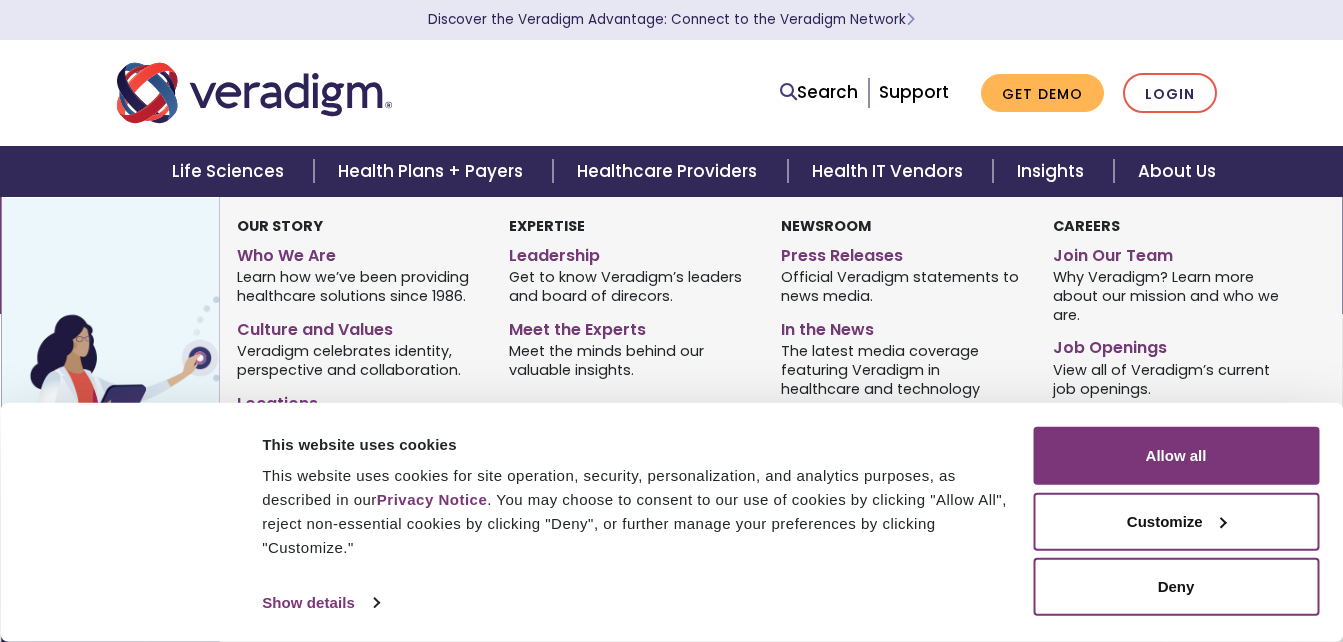 scroll, scrollTop: 0, scrollLeft: 0, axis: both 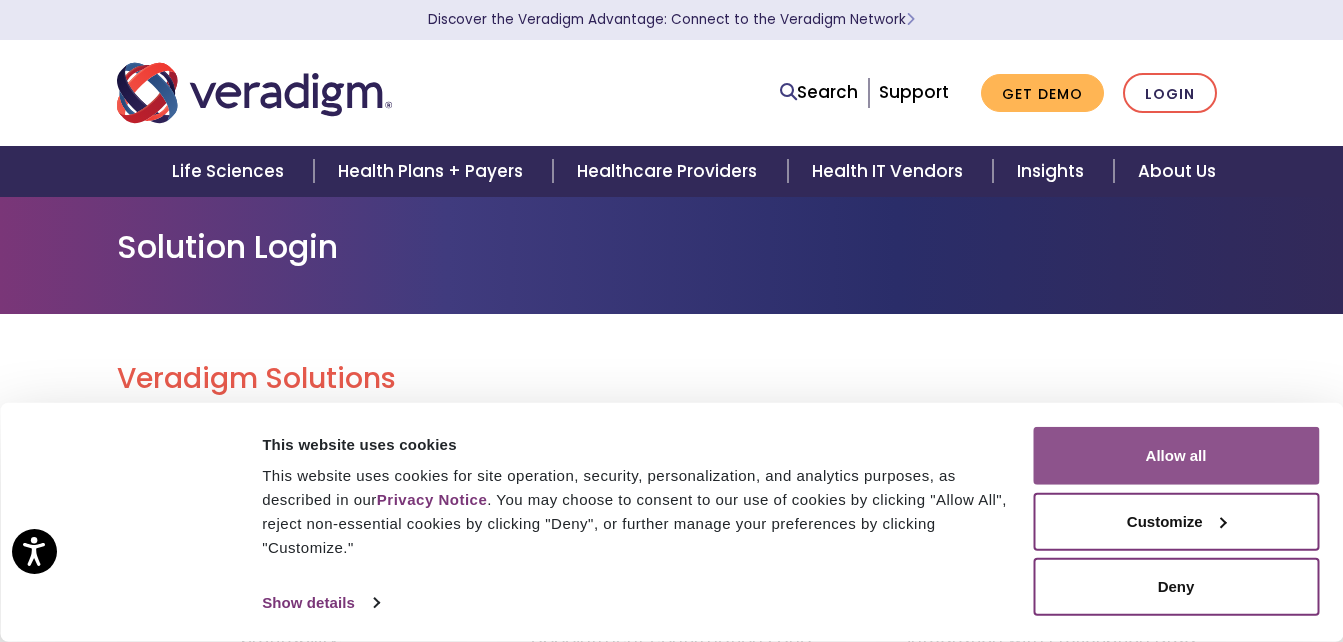 click on "Allow all" at bounding box center [1176, 456] 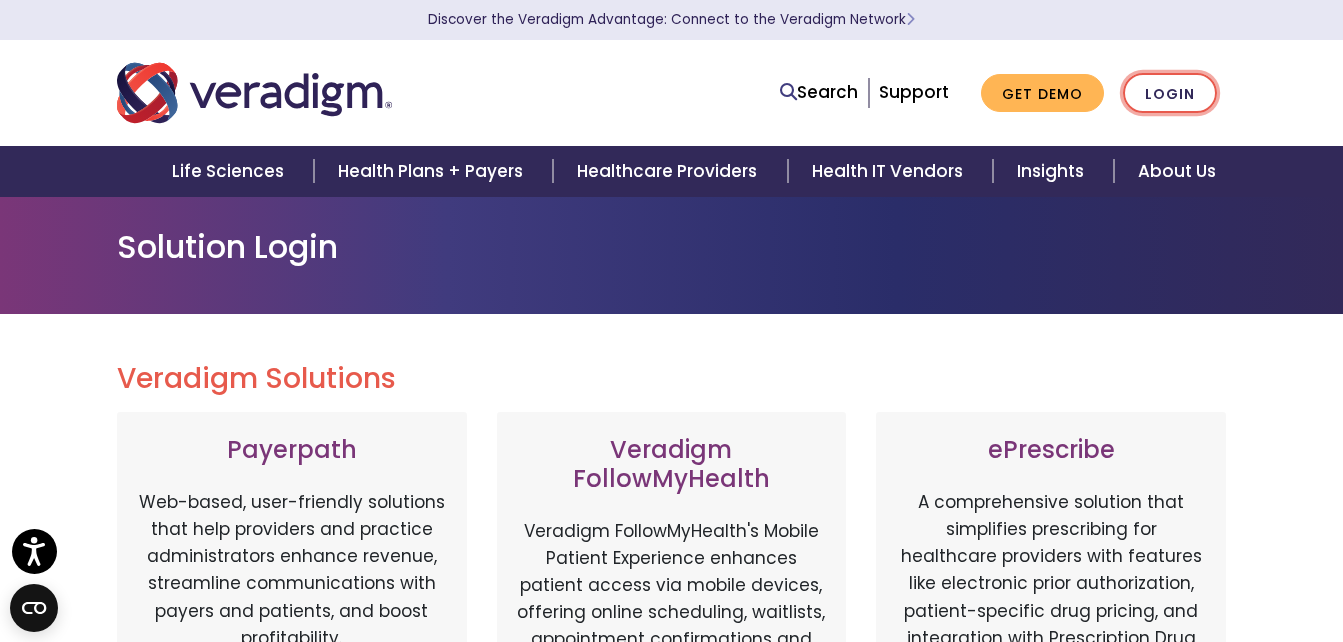 click on "Login" at bounding box center (1170, 93) 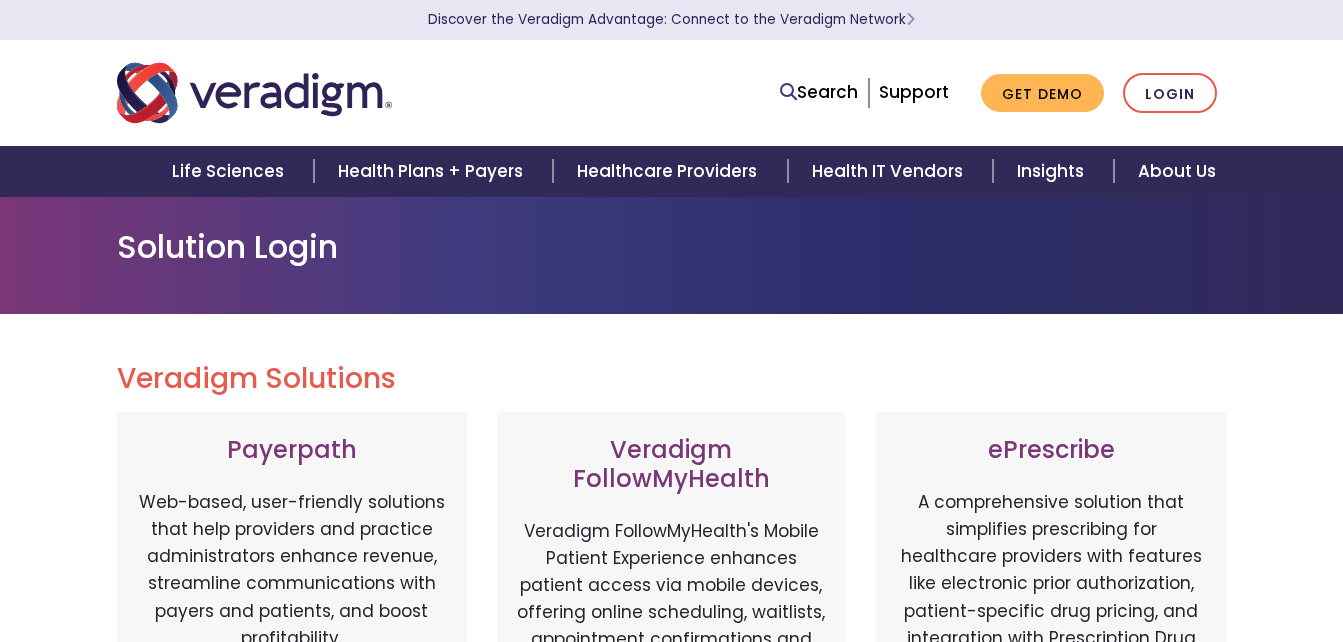 scroll, scrollTop: 0, scrollLeft: 0, axis: both 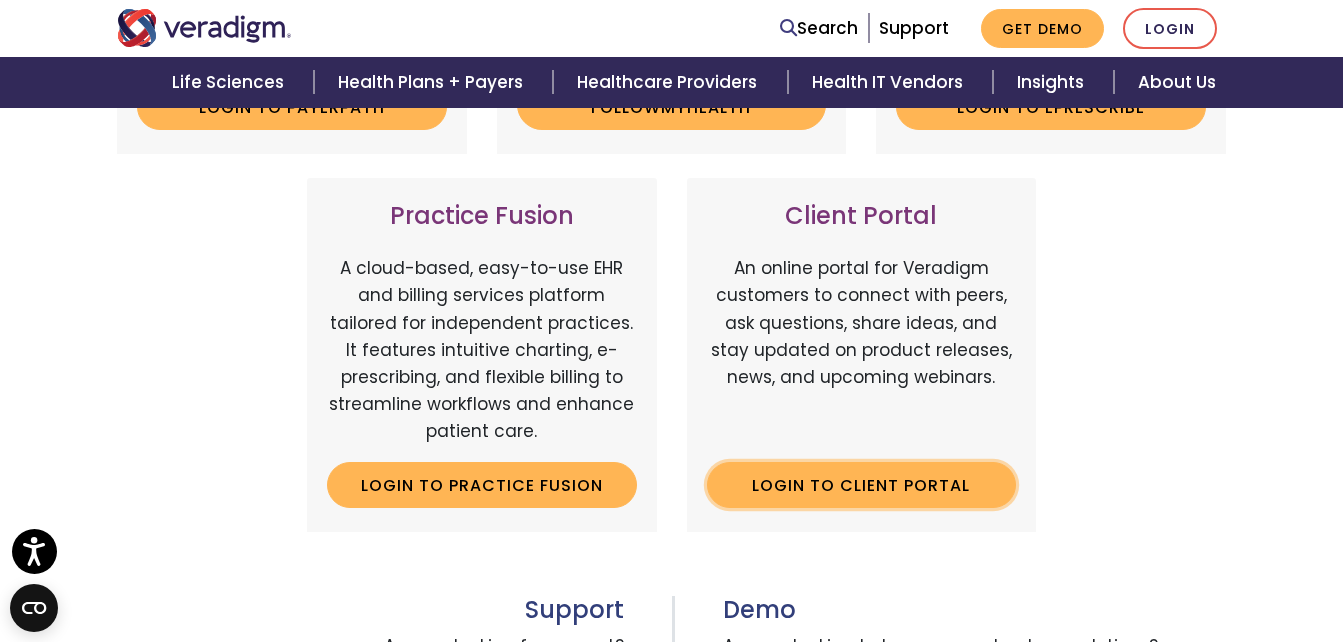 click on "Login to Client Portal" at bounding box center (862, 485) 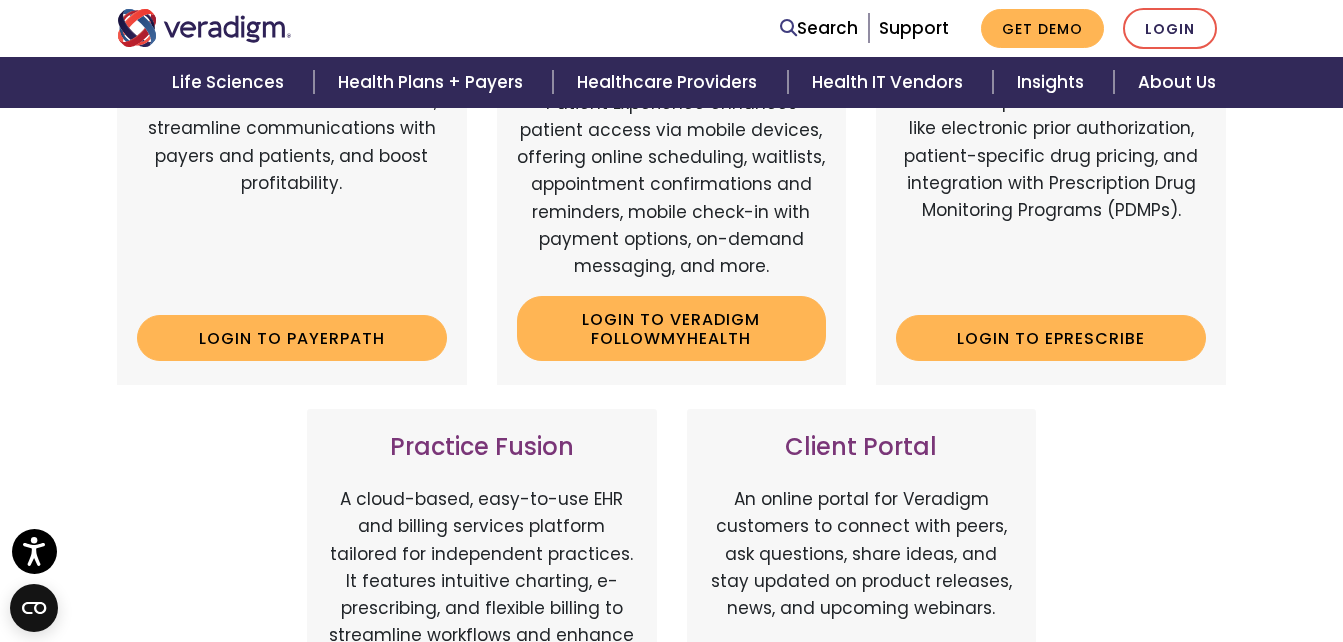 scroll, scrollTop: 428, scrollLeft: 0, axis: vertical 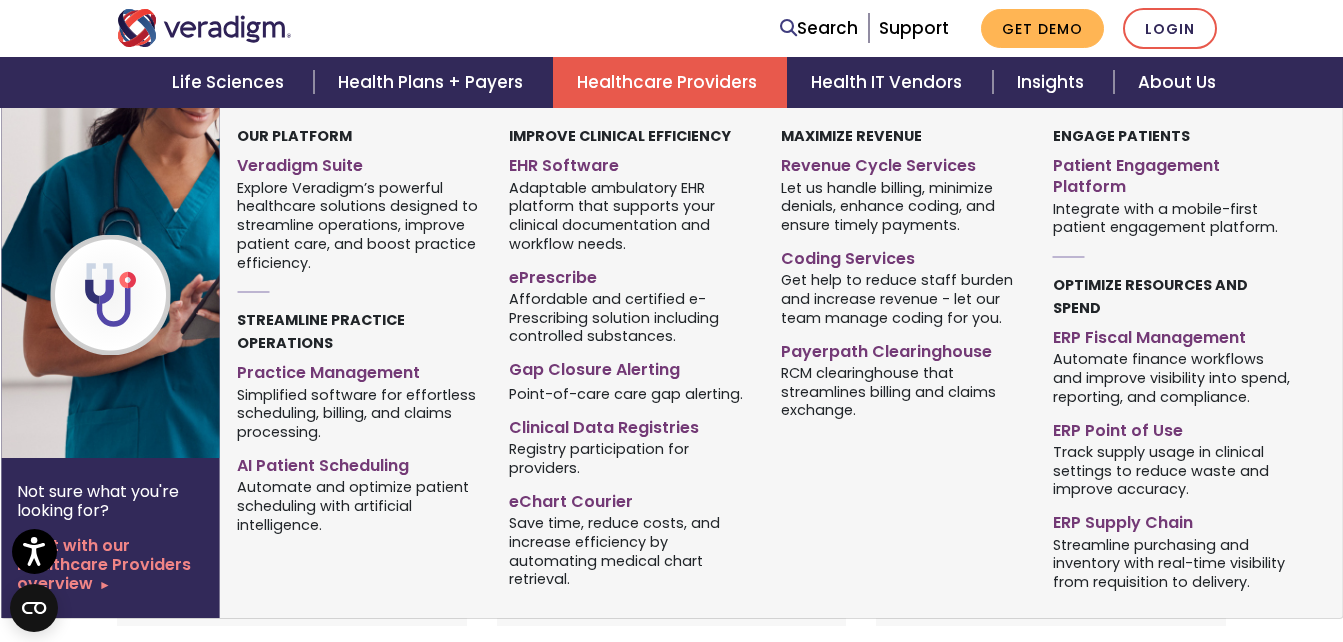 click on "Healthcare Providers" at bounding box center [670, 82] 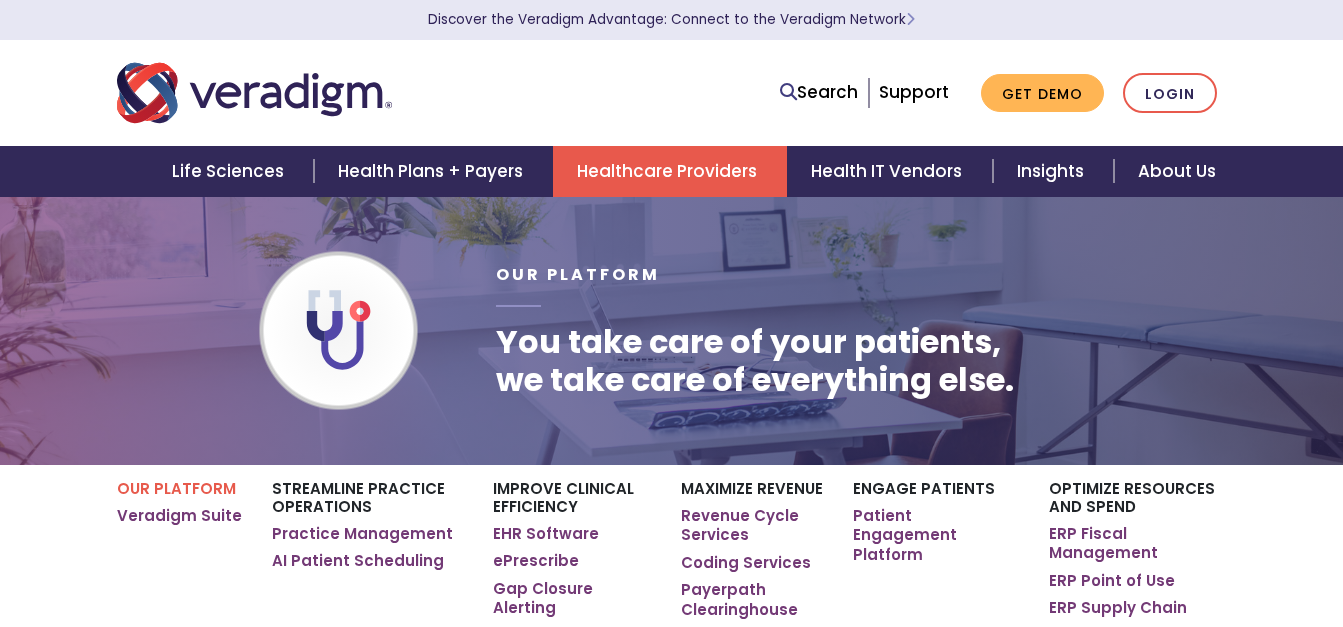 scroll, scrollTop: 0, scrollLeft: 0, axis: both 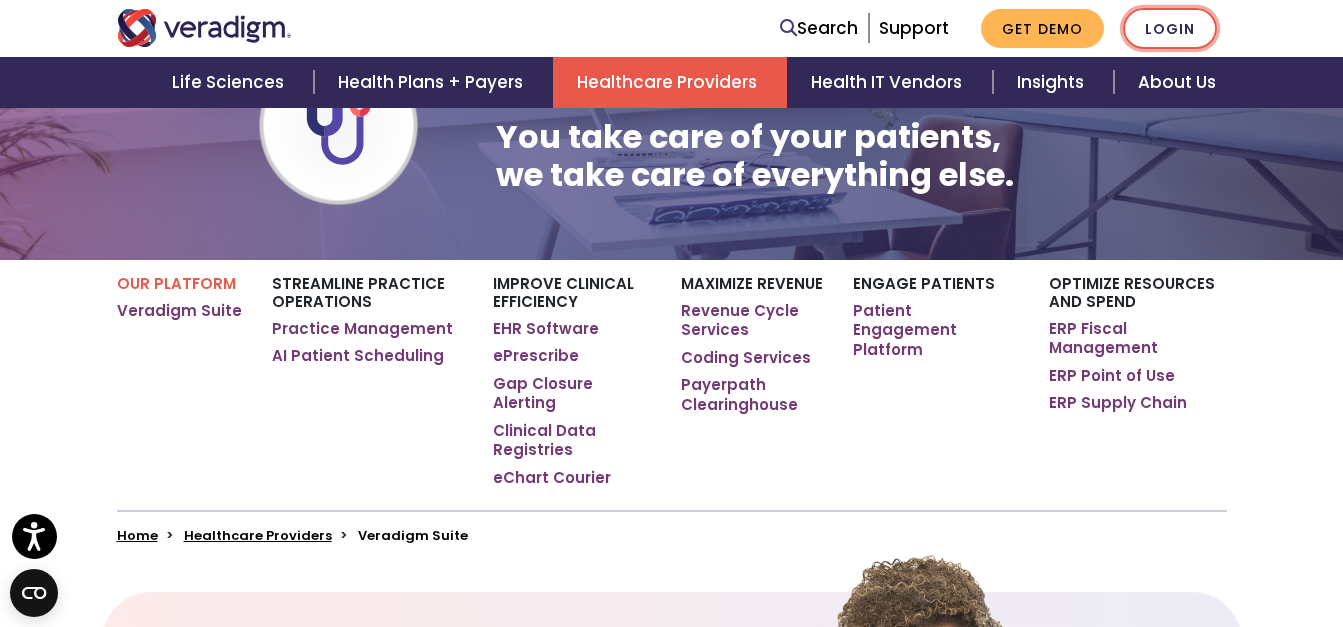click on "Login" at bounding box center [1170, 28] 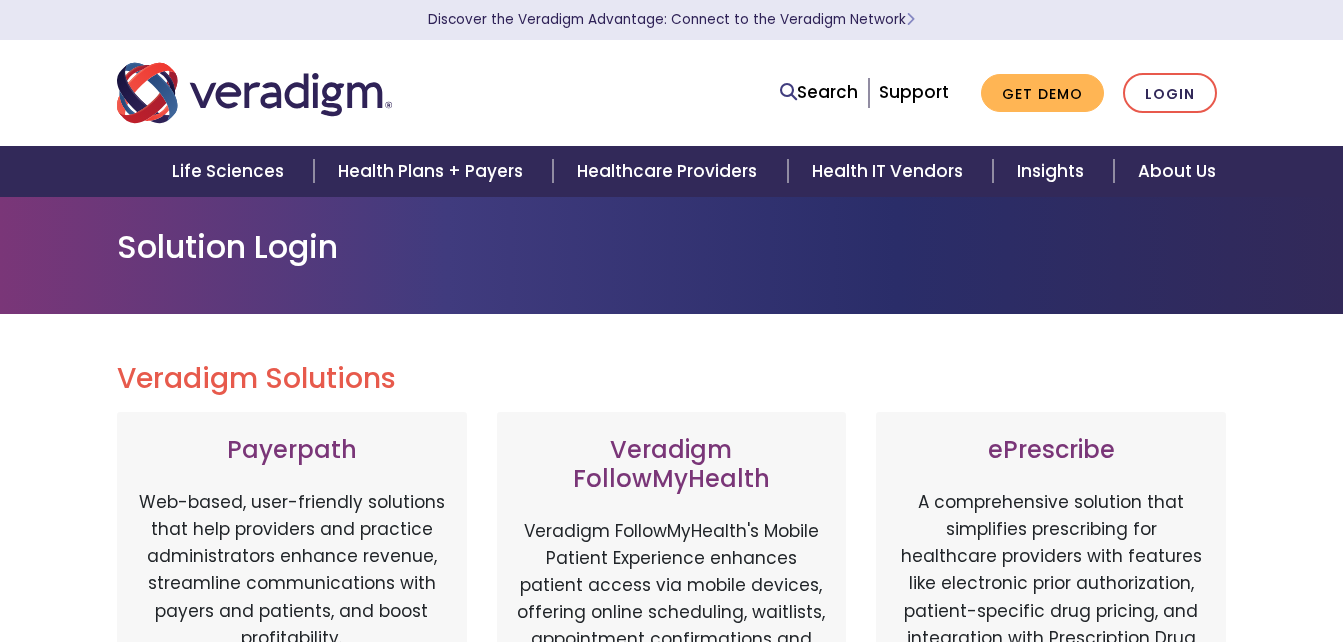 scroll, scrollTop: 0, scrollLeft: 0, axis: both 